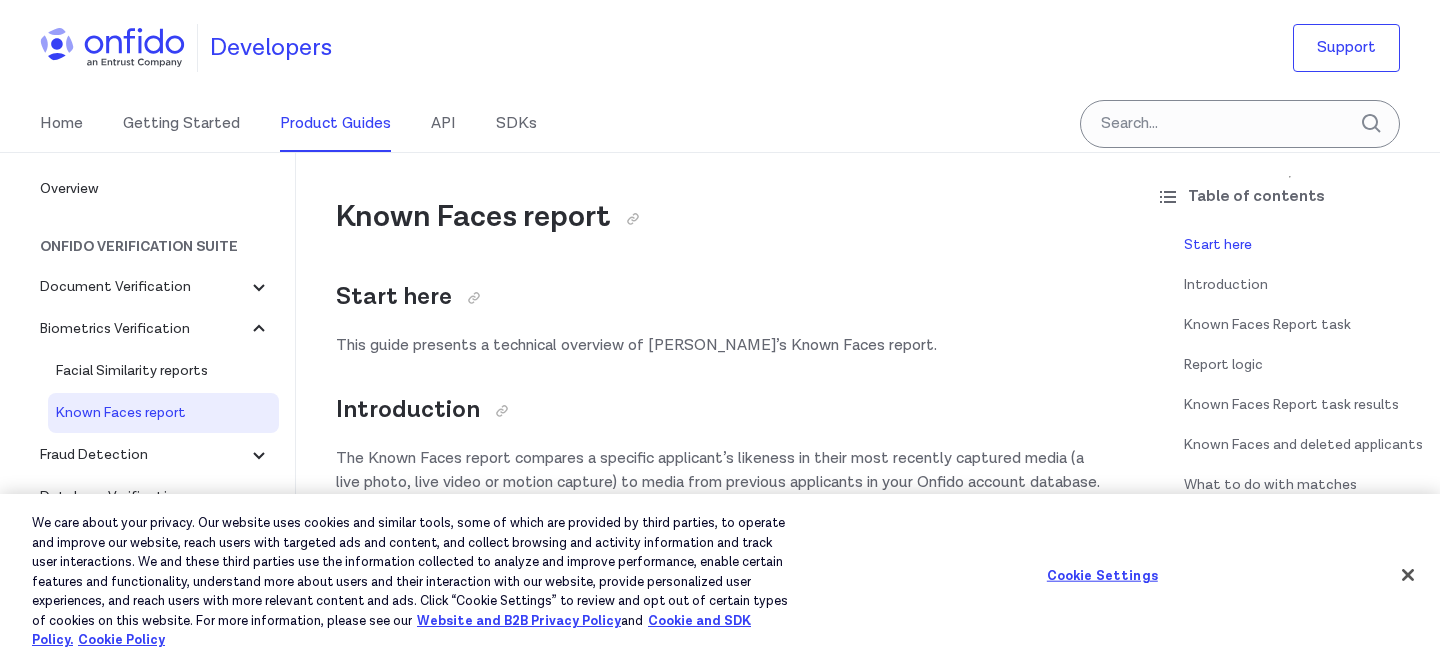 scroll, scrollTop: 120, scrollLeft: 0, axis: vertical 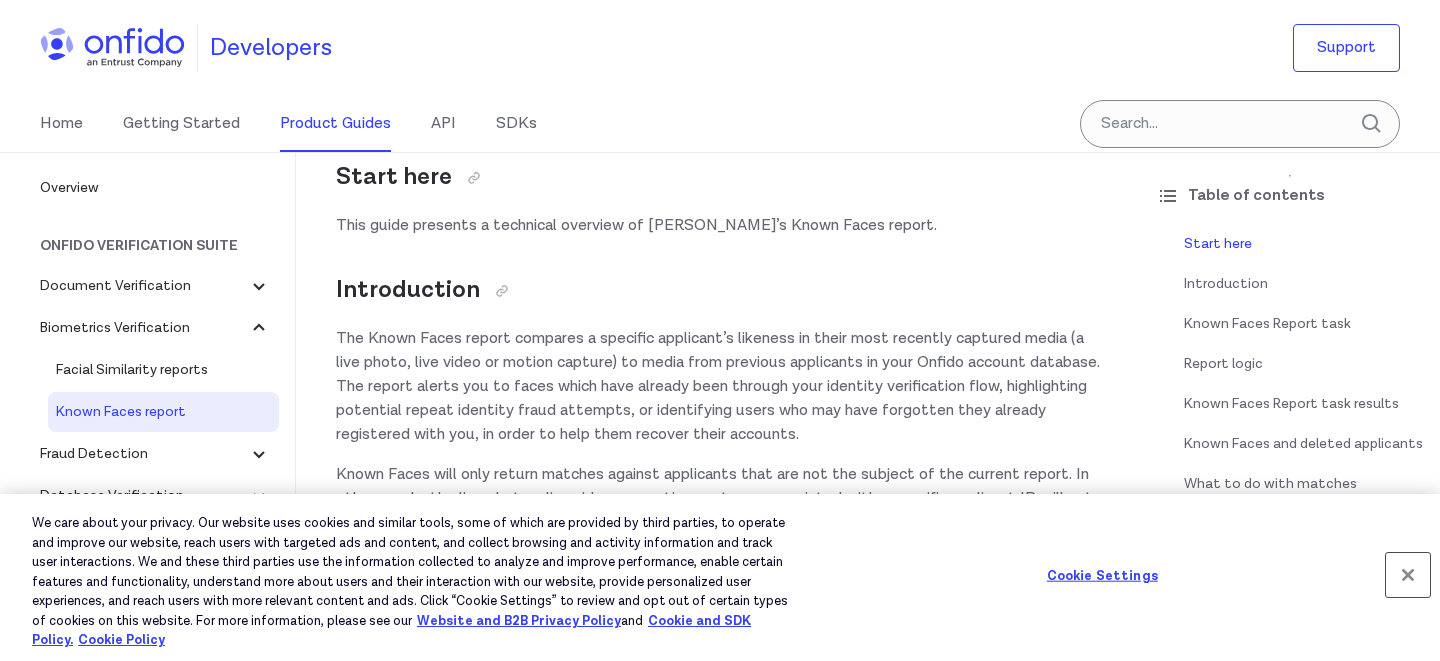click at bounding box center (1408, 575) 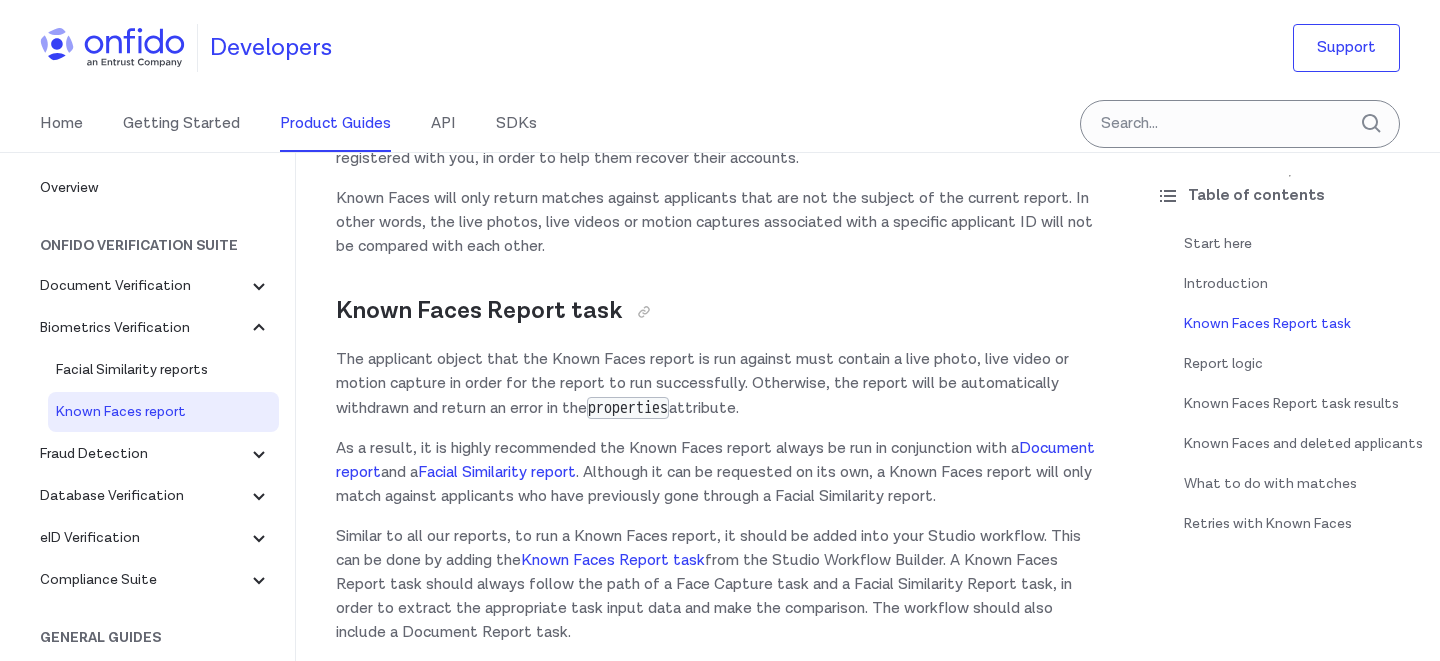 scroll, scrollTop: 0, scrollLeft: 0, axis: both 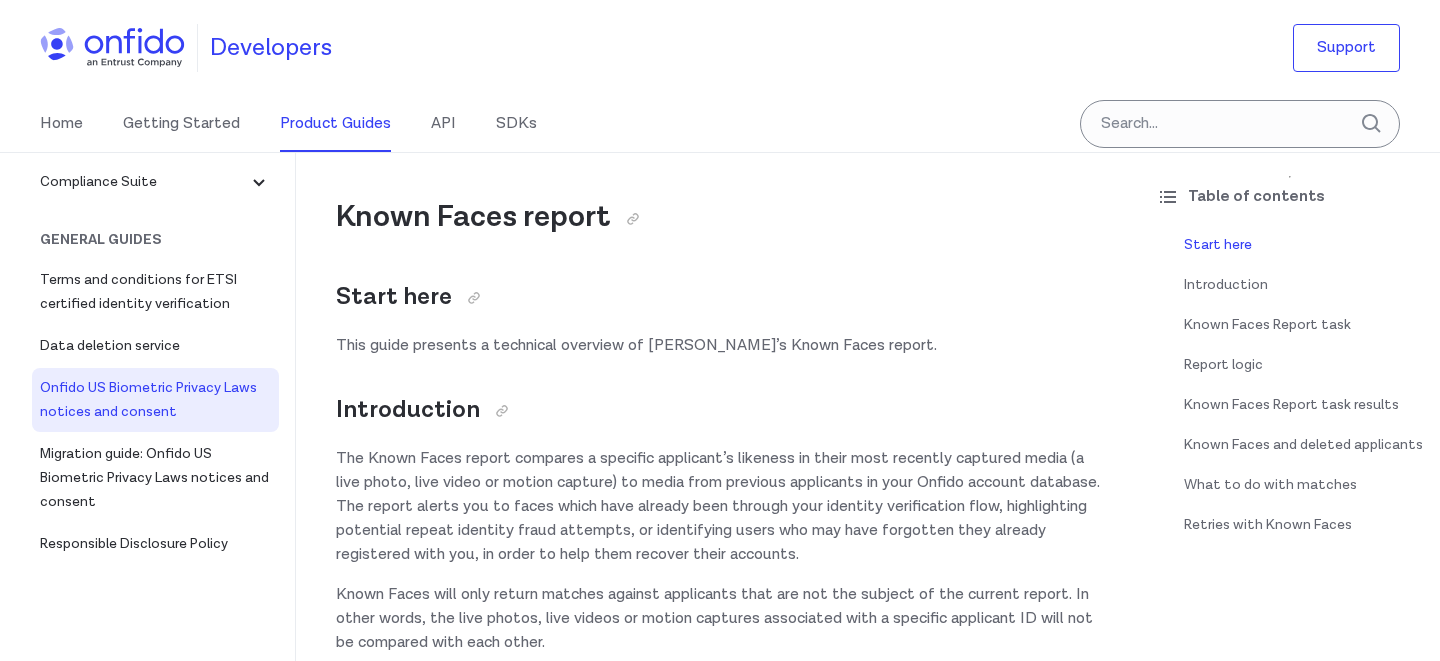 click on "Onfido US Biometric Privacy Laws notices and consent" at bounding box center (155, 400) 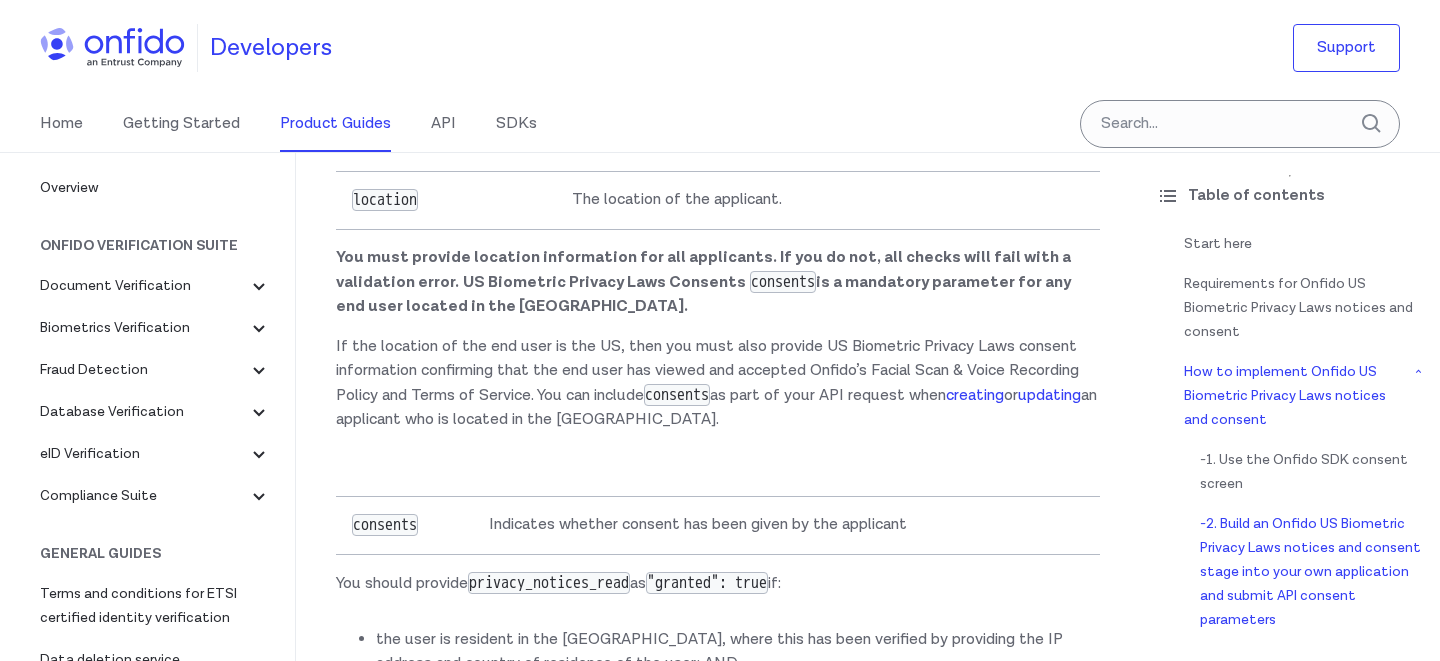 scroll, scrollTop: 4705, scrollLeft: 0, axis: vertical 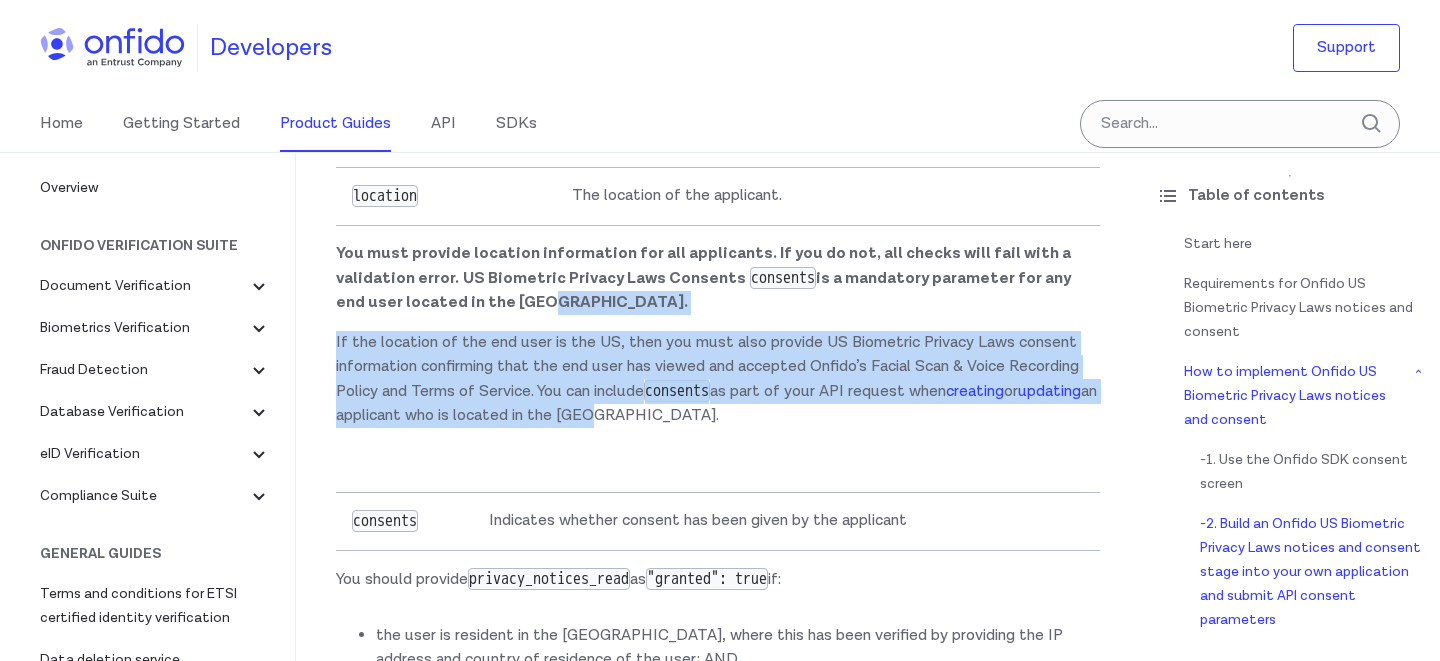 drag, startPoint x: 775, startPoint y: 406, endPoint x: 775, endPoint y: 292, distance: 114 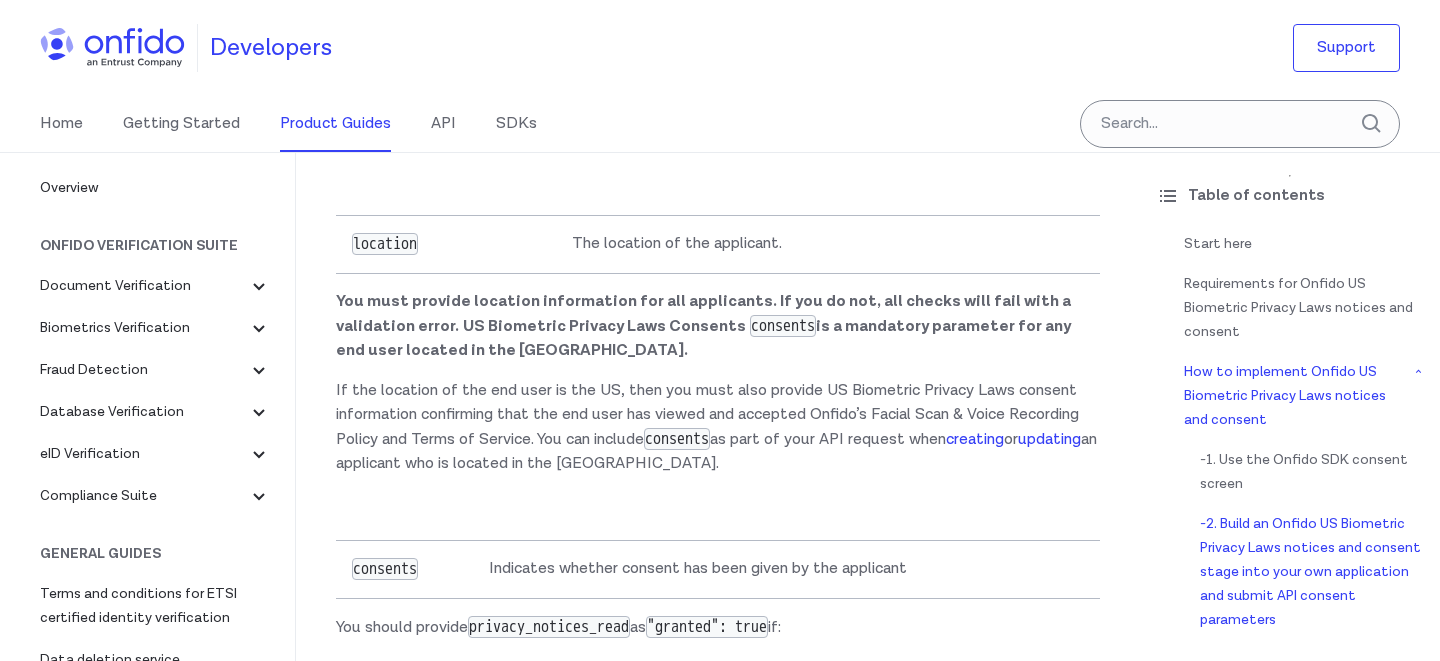 scroll, scrollTop: 4654, scrollLeft: 0, axis: vertical 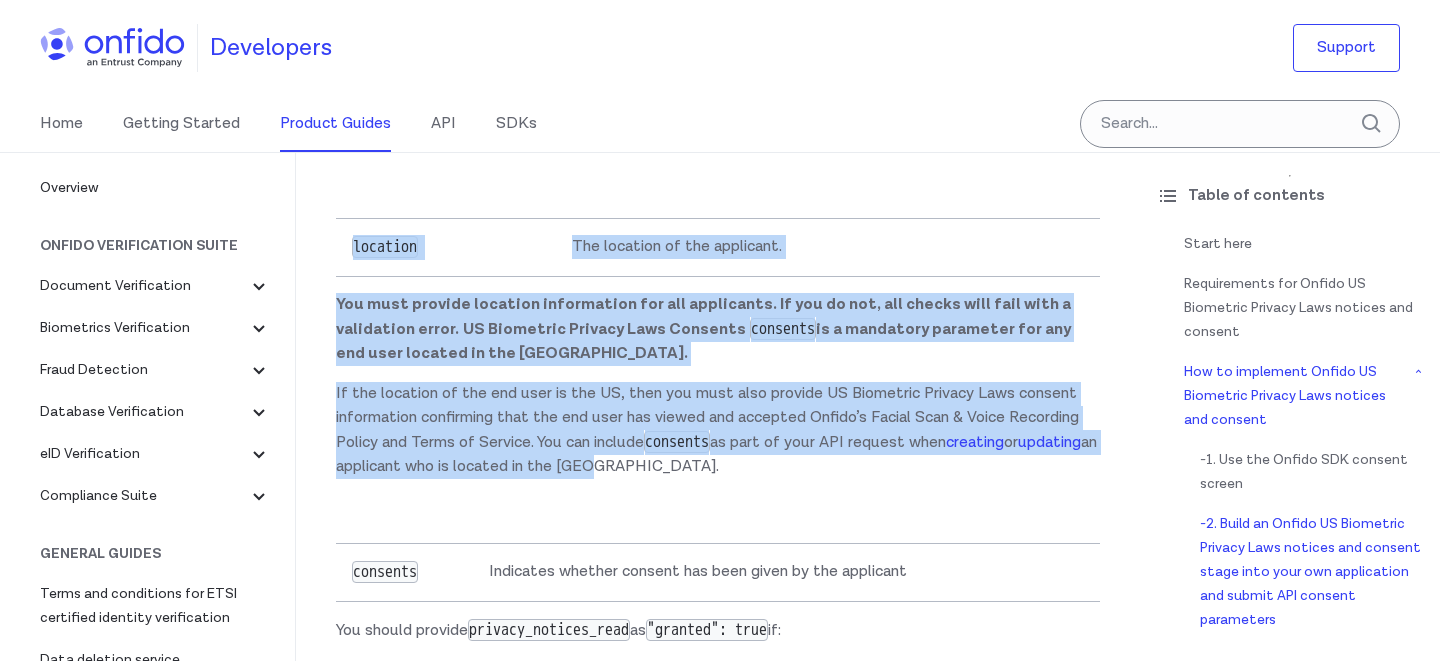 drag, startPoint x: 778, startPoint y: 256, endPoint x: 790, endPoint y: 448, distance: 192.37463 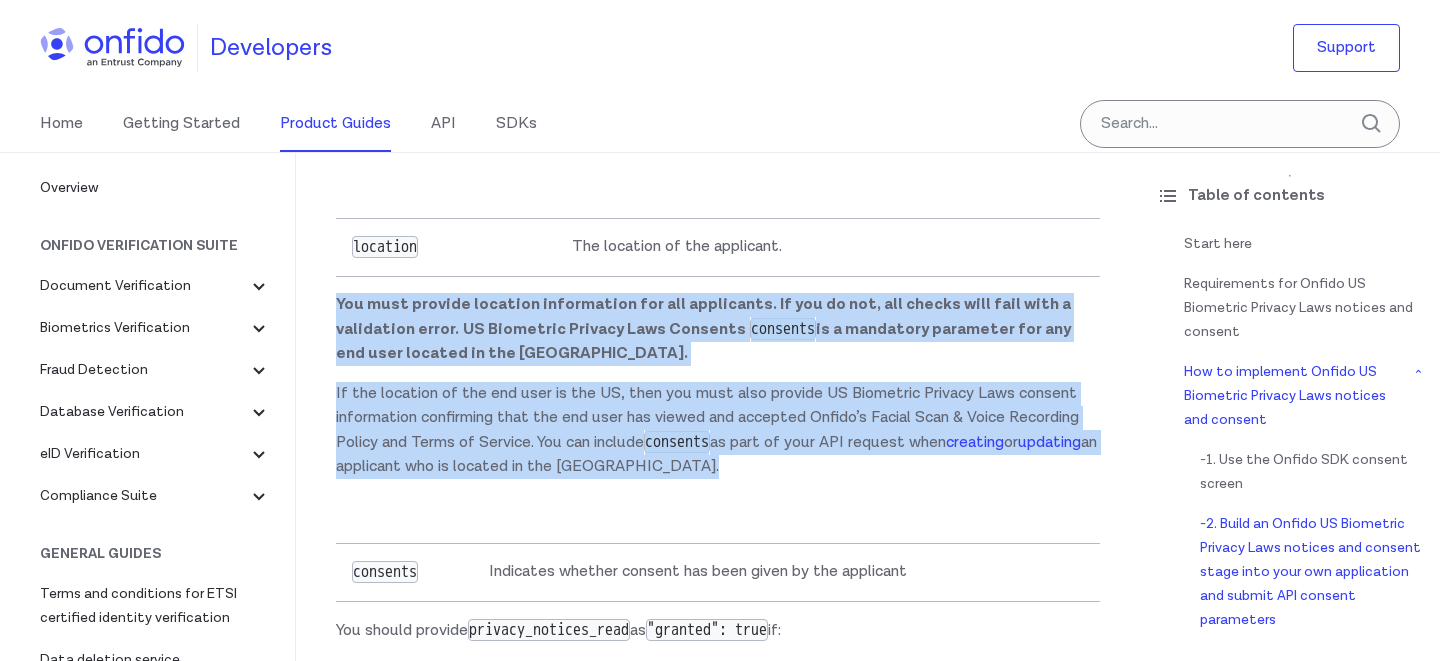 drag, startPoint x: 789, startPoint y: 437, endPoint x: 346, endPoint y: 278, distance: 470.66974 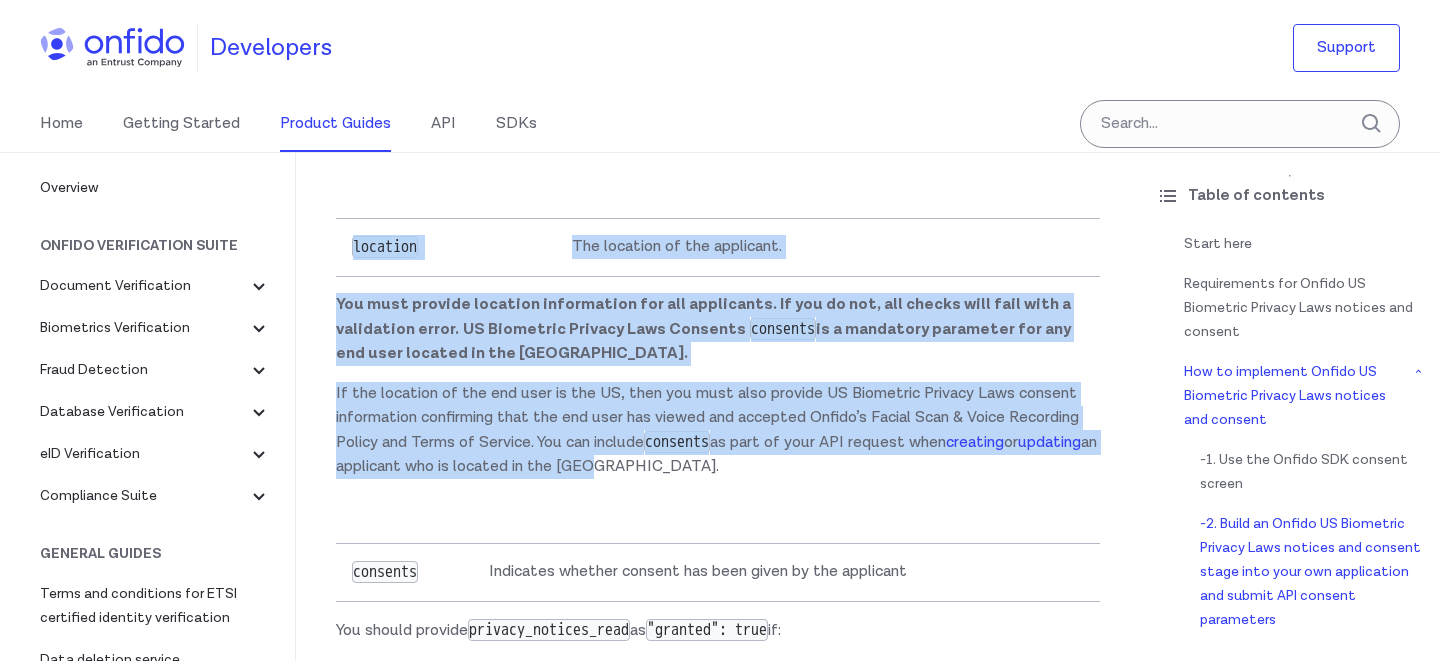 drag, startPoint x: 343, startPoint y: 218, endPoint x: 811, endPoint y: 469, distance: 531.06024 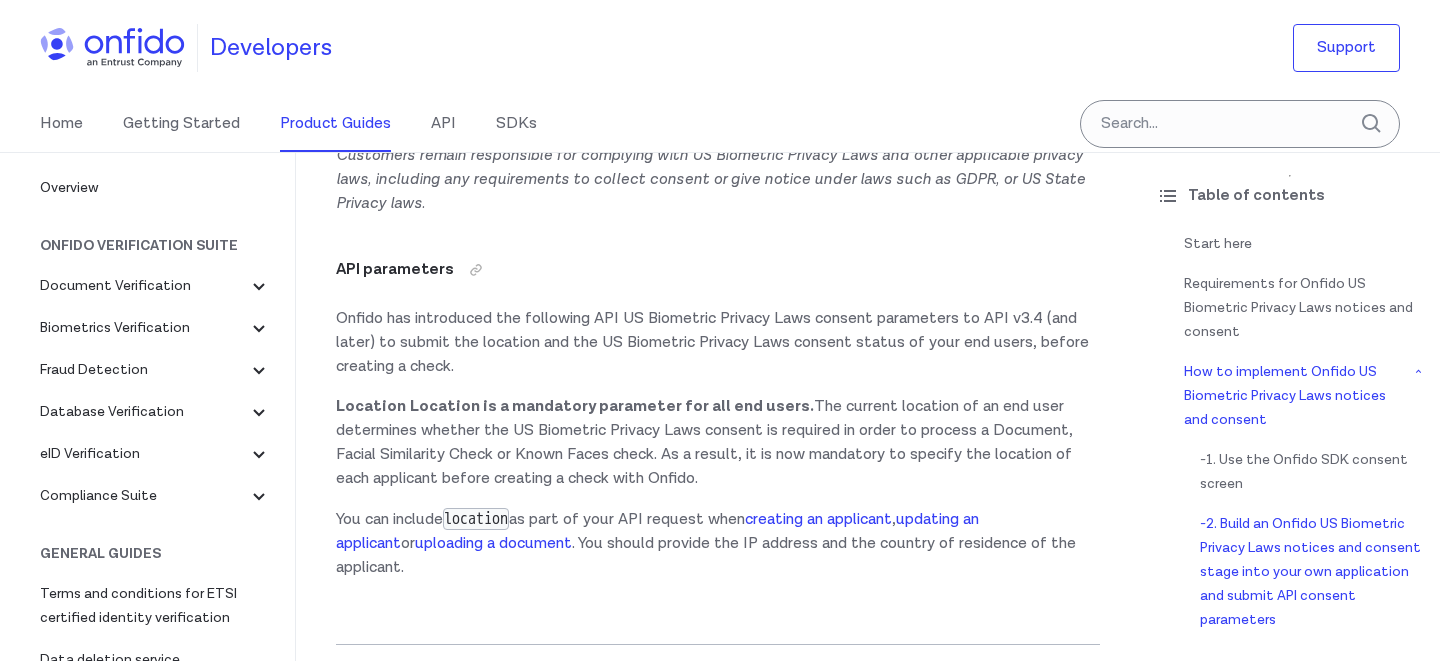 scroll, scrollTop: 4229, scrollLeft: 0, axis: vertical 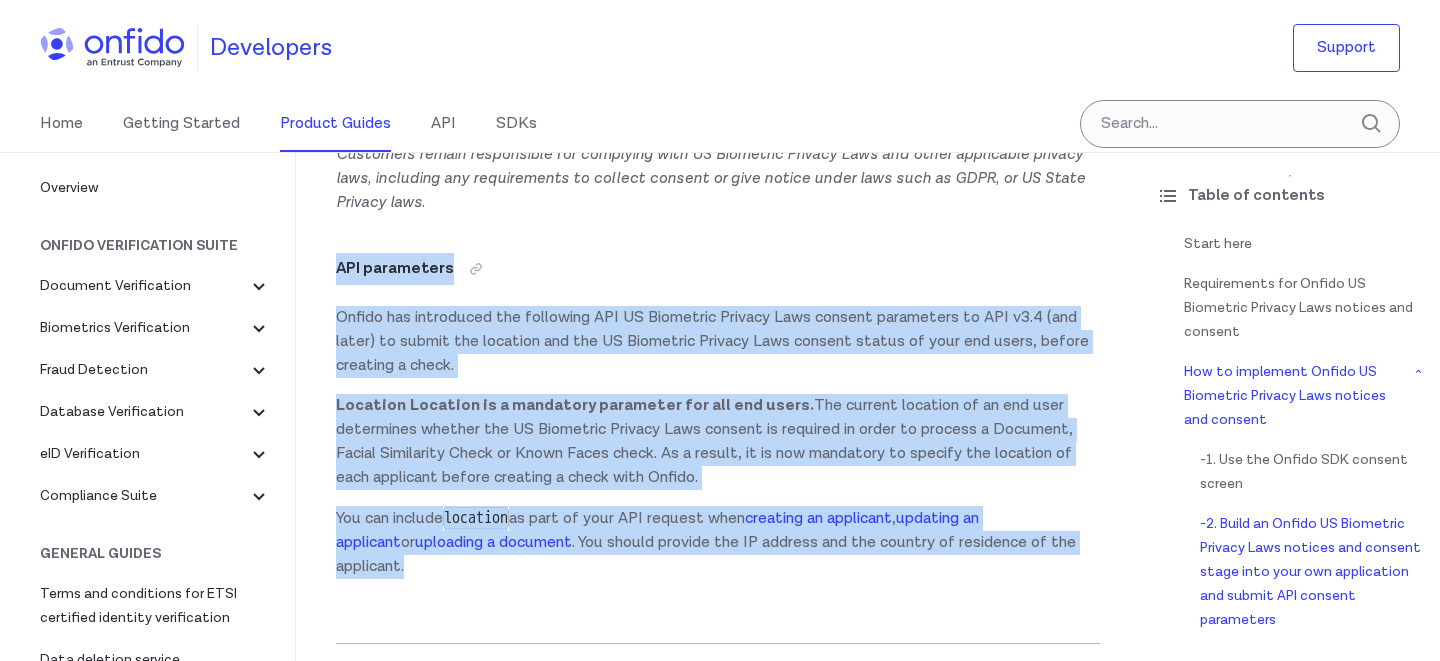 drag, startPoint x: 818, startPoint y: 229, endPoint x: 830, endPoint y: 586, distance: 357.20163 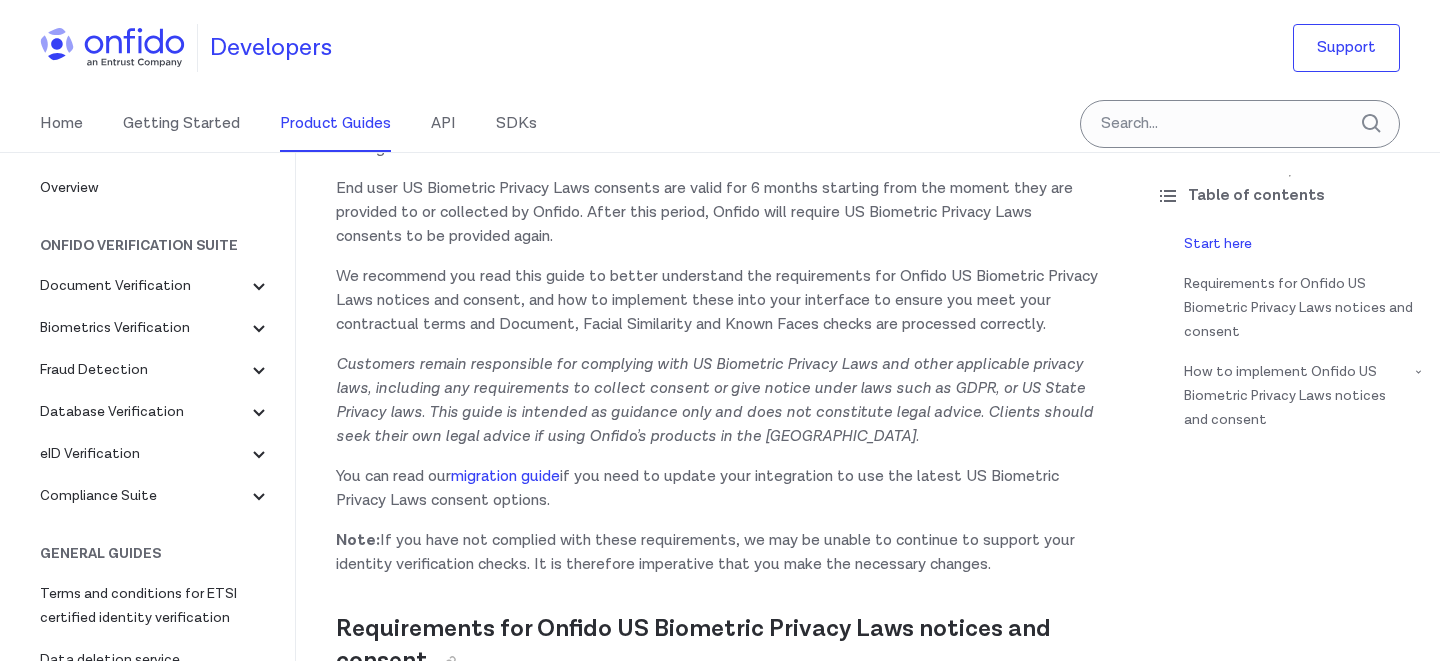 scroll, scrollTop: 0, scrollLeft: 0, axis: both 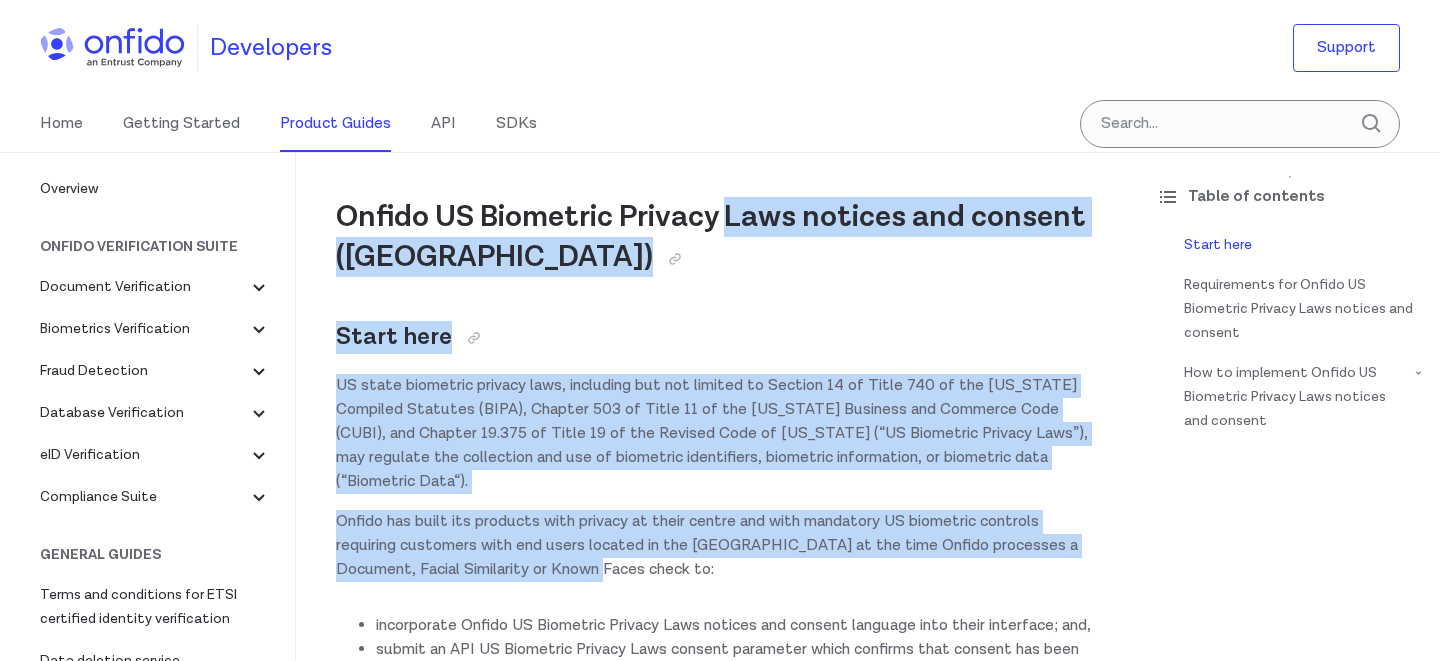 drag, startPoint x: 730, startPoint y: 210, endPoint x: 832, endPoint y: 536, distance: 341.58453 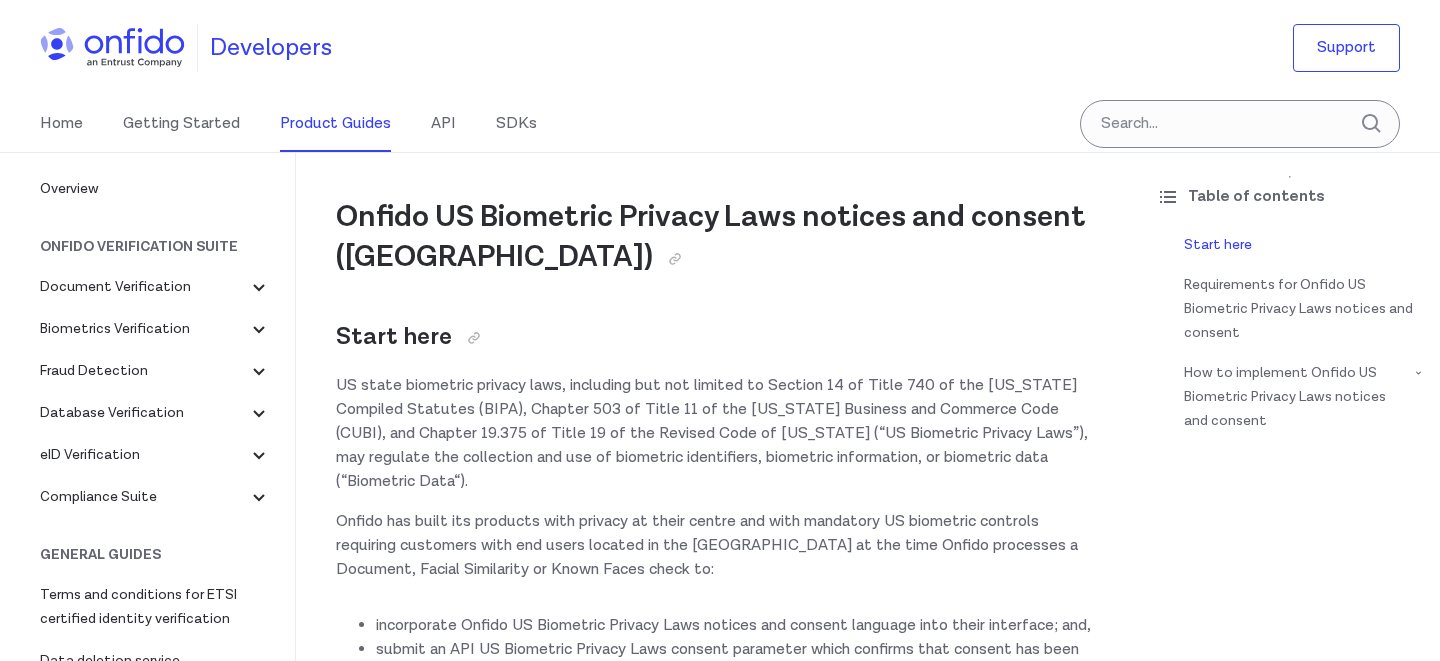 click on "Onfido has built its products with privacy at their centre and with mandatory US biometric controls requiring customers with end users located in the [GEOGRAPHIC_DATA] at the time Onfido processes a Document, Facial Similarity or Known Faces check to:" at bounding box center (718, 546) 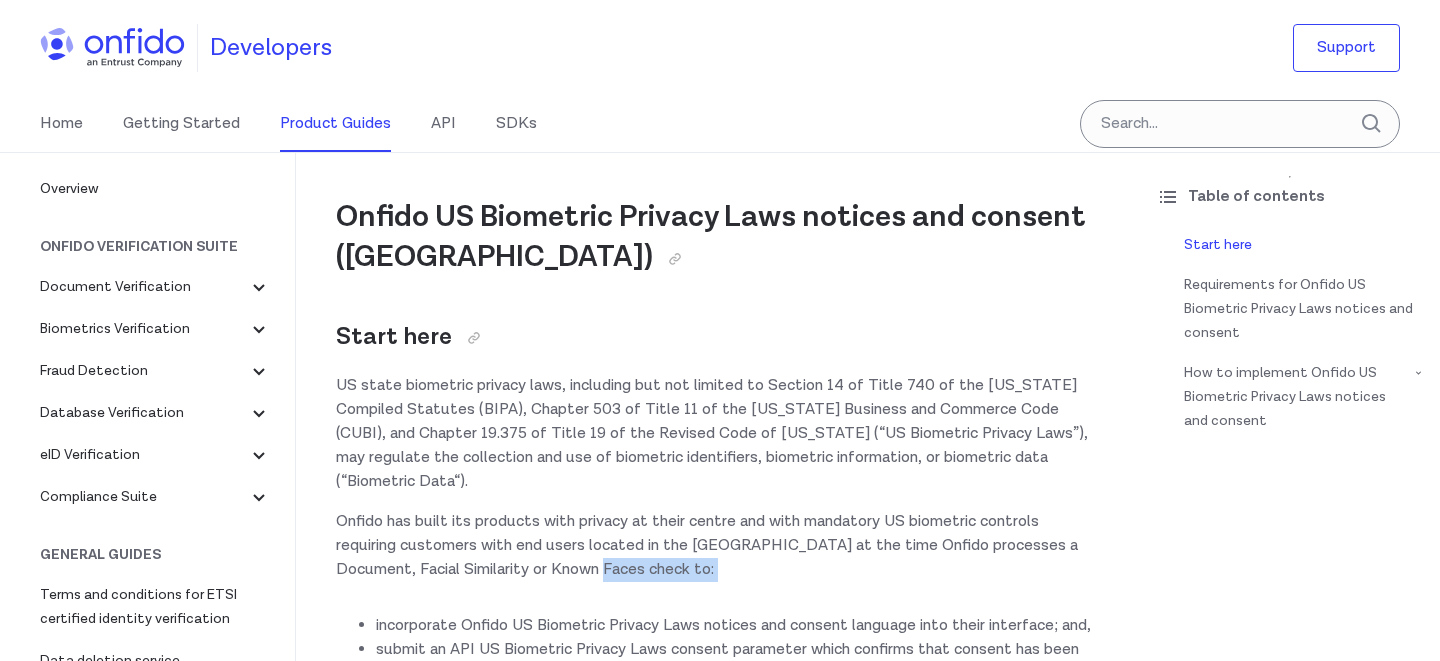 click on "Onfido has built its products with privacy at their centre and with mandatory US biometric controls requiring customers with end users located in the [GEOGRAPHIC_DATA] at the time Onfido processes a Document, Facial Similarity or Known Faces check to:" at bounding box center [718, 546] 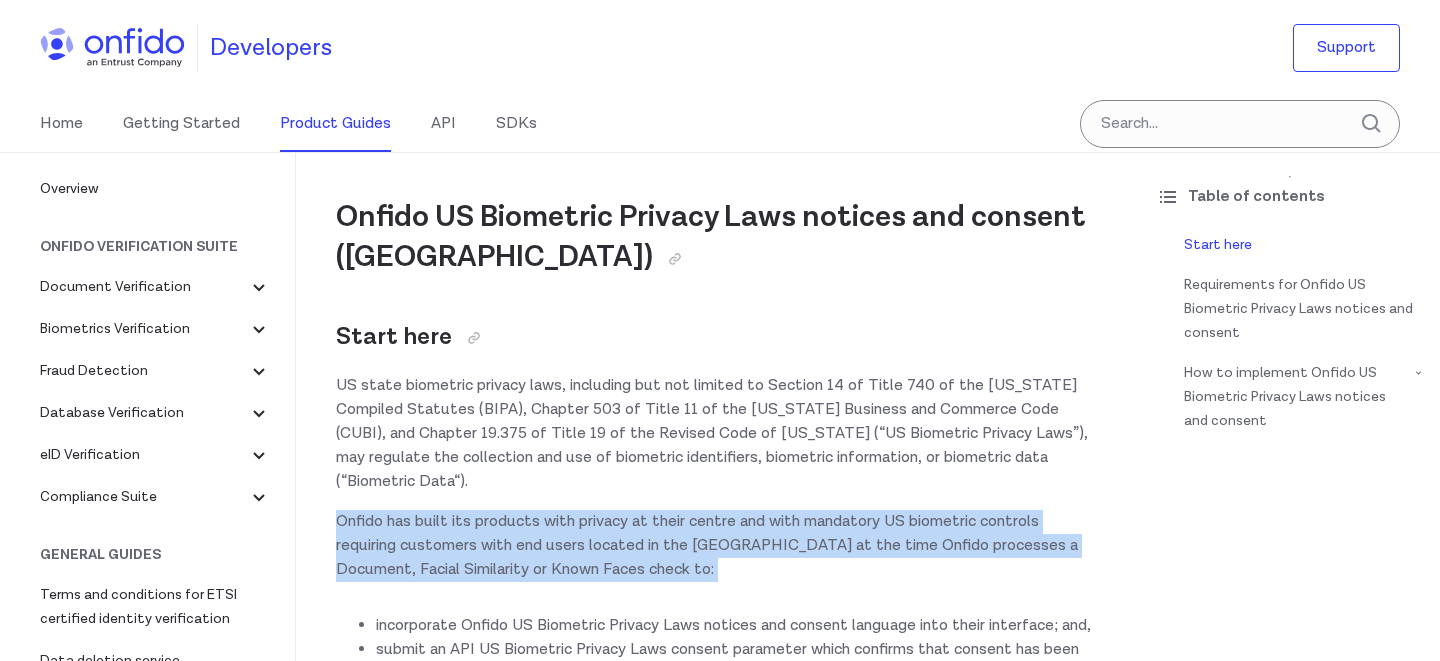 click on "US state biometric privacy laws, including but not limited to Section 14 of Title 740 of the [US_STATE] Compiled Statutes (BIPA), Chapter 503 of Title 11 of the [US_STATE] Business and Commerce Code (CUBI), and Chapter 19.375 of Title 19 of the Revised Code of [US_STATE] (“US Biometric Privacy Laws”), may regulate the collection and use of biometric identifiers, biometric information, or biometric data (“Biometric Data“)." at bounding box center [718, 434] 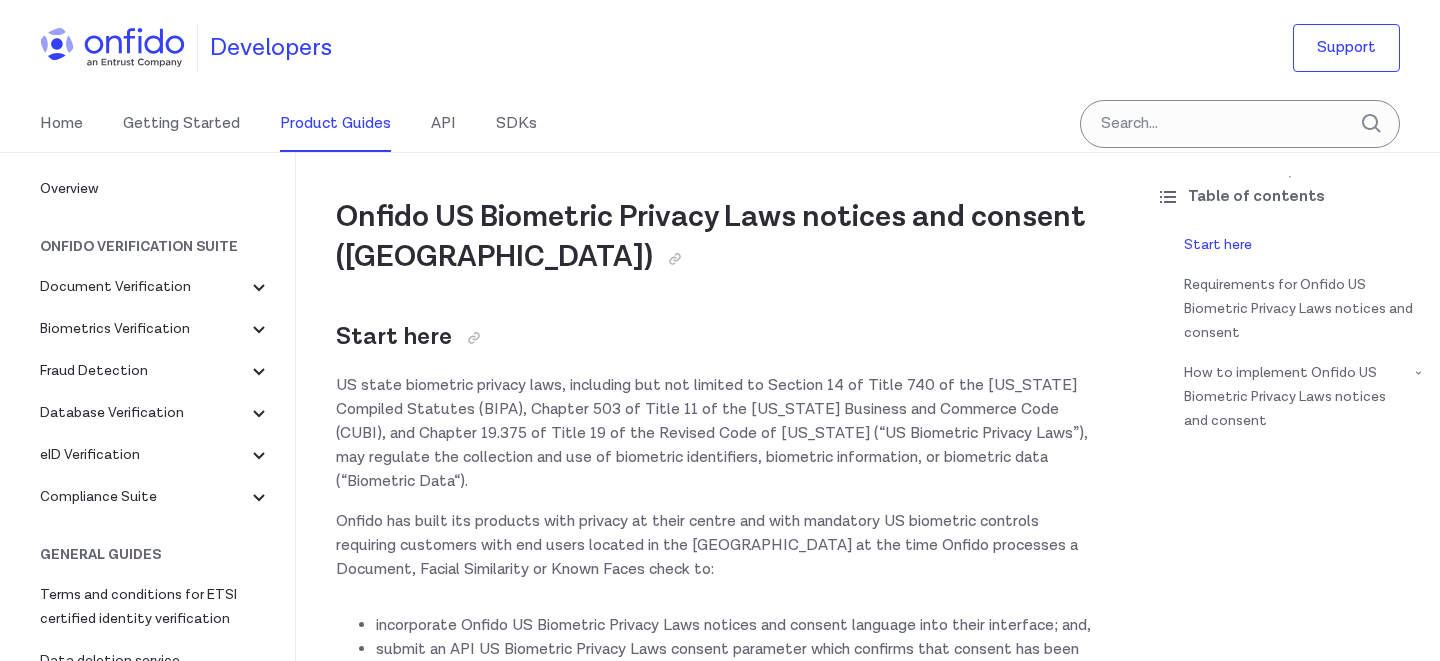 click on "US state biometric privacy laws, including but not limited to Section 14 of Title 740 of the [US_STATE] Compiled Statutes (BIPA), Chapter 503 of Title 11 of the [US_STATE] Business and Commerce Code (CUBI), and Chapter 19.375 of Title 19 of the Revised Code of [US_STATE] (“US Biometric Privacy Laws”), may regulate the collection and use of biometric identifiers, biometric information, or biometric data (“Biometric Data“)." at bounding box center (718, 434) 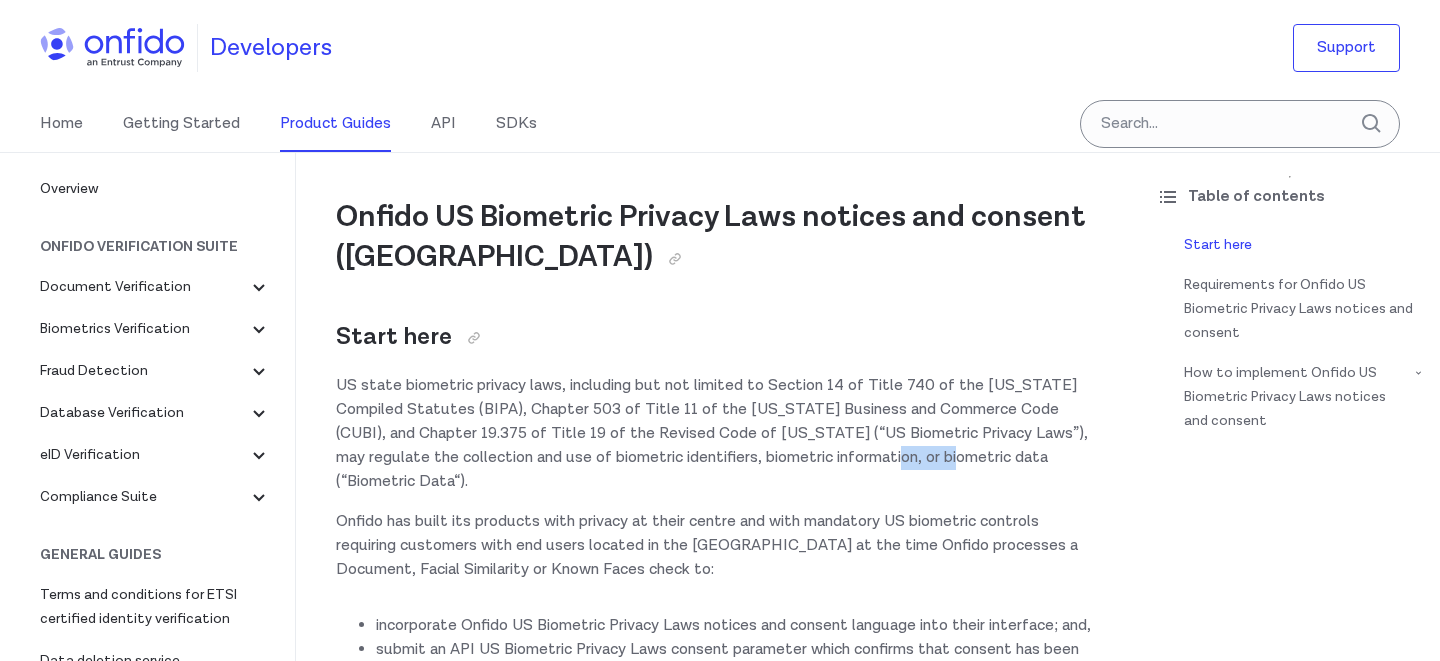 click on "US state biometric privacy laws, including but not limited to Section 14 of Title 740 of the [US_STATE] Compiled Statutes (BIPA), Chapter 503 of Title 11 of the [US_STATE] Business and Commerce Code (CUBI), and Chapter 19.375 of Title 19 of the Revised Code of [US_STATE] (“US Biometric Privacy Laws”), may regulate the collection and use of biometric identifiers, biometric information, or biometric data (“Biometric Data“)." at bounding box center (718, 434) 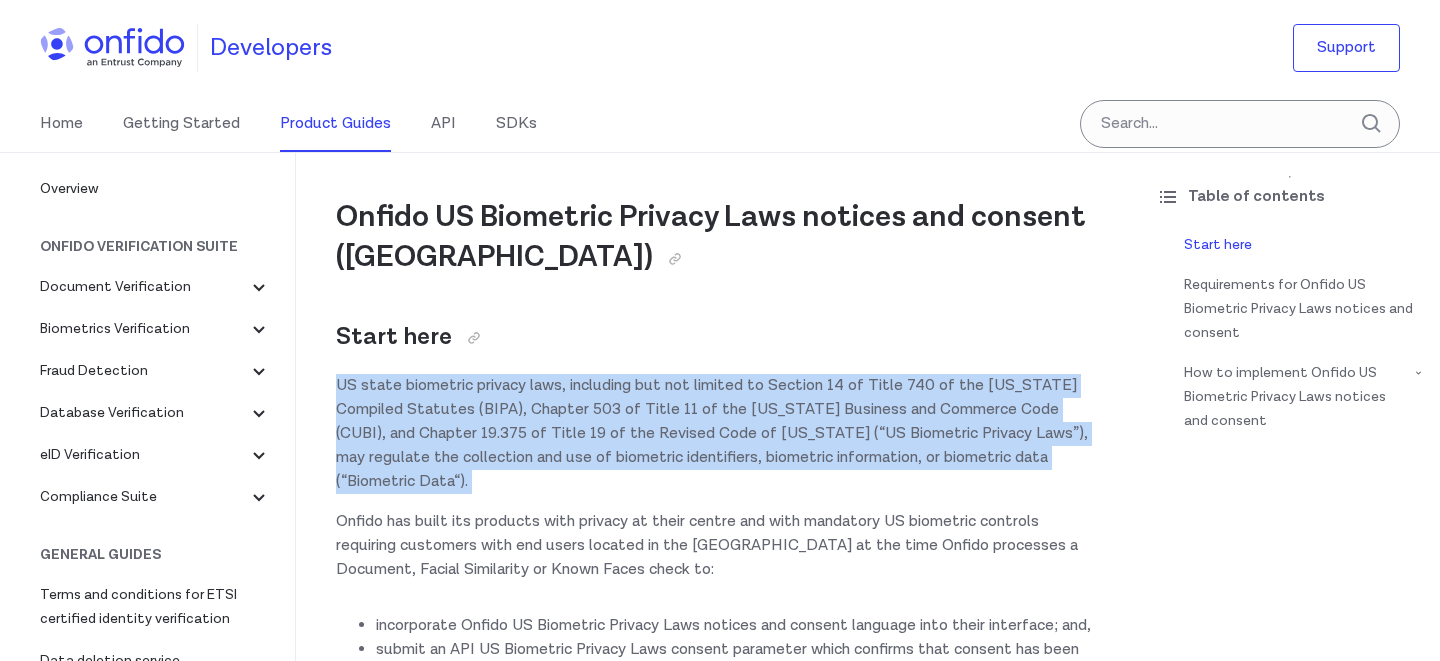 click on "US state biometric privacy laws, including but not limited to Section 14 of Title 740 of the [US_STATE] Compiled Statutes (BIPA), Chapter 503 of Title 11 of the [US_STATE] Business and Commerce Code (CUBI), and Chapter 19.375 of Title 19 of the Revised Code of [US_STATE] (“US Biometric Privacy Laws”), may regulate the collection and use of biometric identifiers, biometric information, or biometric data (“Biometric Data“)." at bounding box center (718, 434) 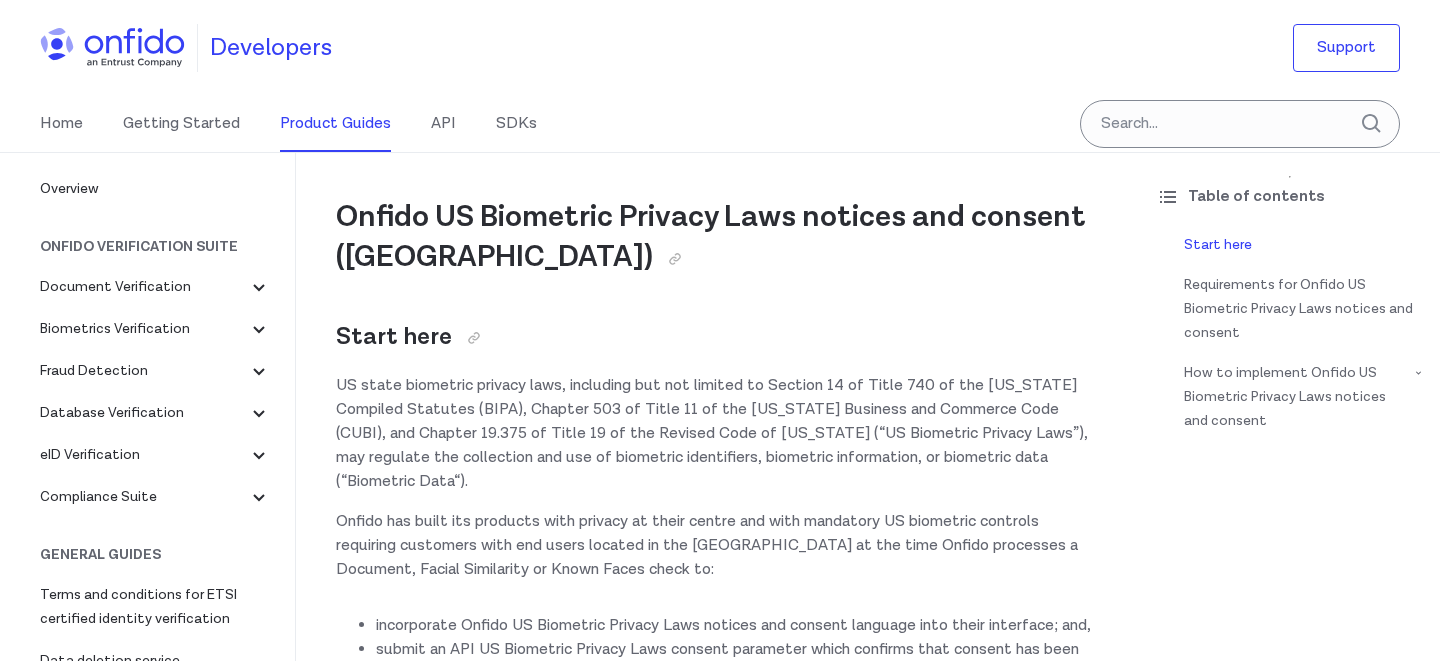 click on "US state biometric privacy laws, including but not limited to Section 14 of Title 740 of the [US_STATE] Compiled Statutes (BIPA), Chapter 503 of Title 11 of the [US_STATE] Business and Commerce Code (CUBI), and Chapter 19.375 of Title 19 of the Revised Code of [US_STATE] (“US Biometric Privacy Laws”), may regulate the collection and use of biometric identifiers, biometric information, or biometric data (“Biometric Data“)." at bounding box center [718, 434] 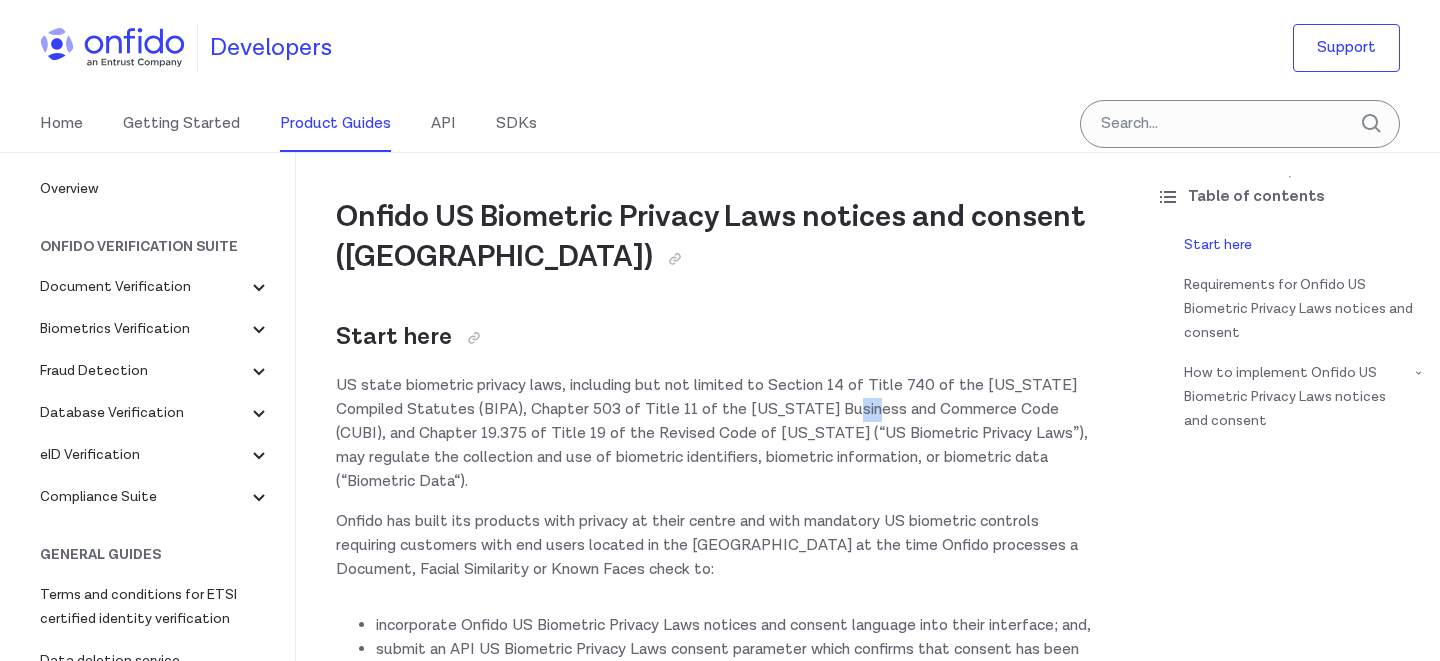click on "US state biometric privacy laws, including but not limited to Section 14 of Title 740 of the [US_STATE] Compiled Statutes (BIPA), Chapter 503 of Title 11 of the [US_STATE] Business and Commerce Code (CUBI), and Chapter 19.375 of Title 19 of the Revised Code of [US_STATE] (“US Biometric Privacy Laws”), may regulate the collection and use of biometric identifiers, biometric information, or biometric data (“Biometric Data“)." at bounding box center (718, 434) 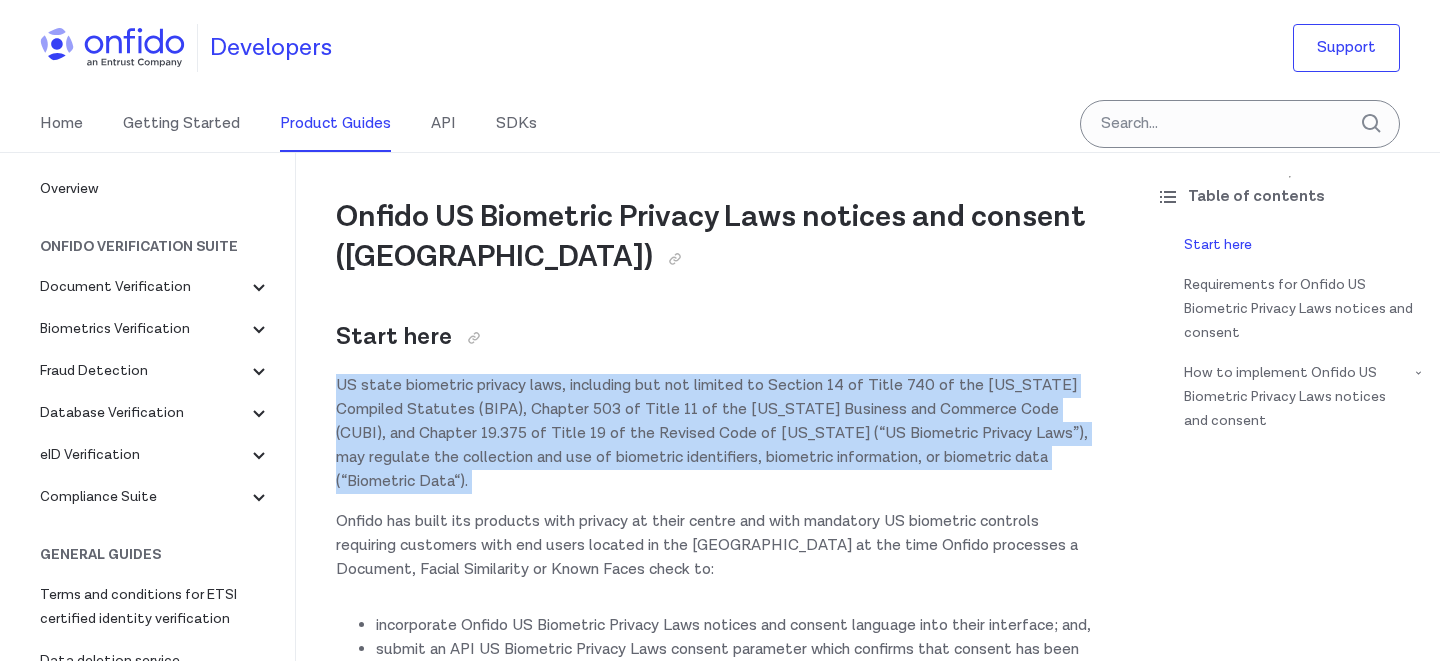click on "US state biometric privacy laws, including but not limited to Section 14 of Title 740 of the [US_STATE] Compiled Statutes (BIPA), Chapter 503 of Title 11 of the [US_STATE] Business and Commerce Code (CUBI), and Chapter 19.375 of Title 19 of the Revised Code of [US_STATE] (“US Biometric Privacy Laws”), may regulate the collection and use of biometric identifiers, biometric information, or biometric data (“Biometric Data“)." at bounding box center [718, 434] 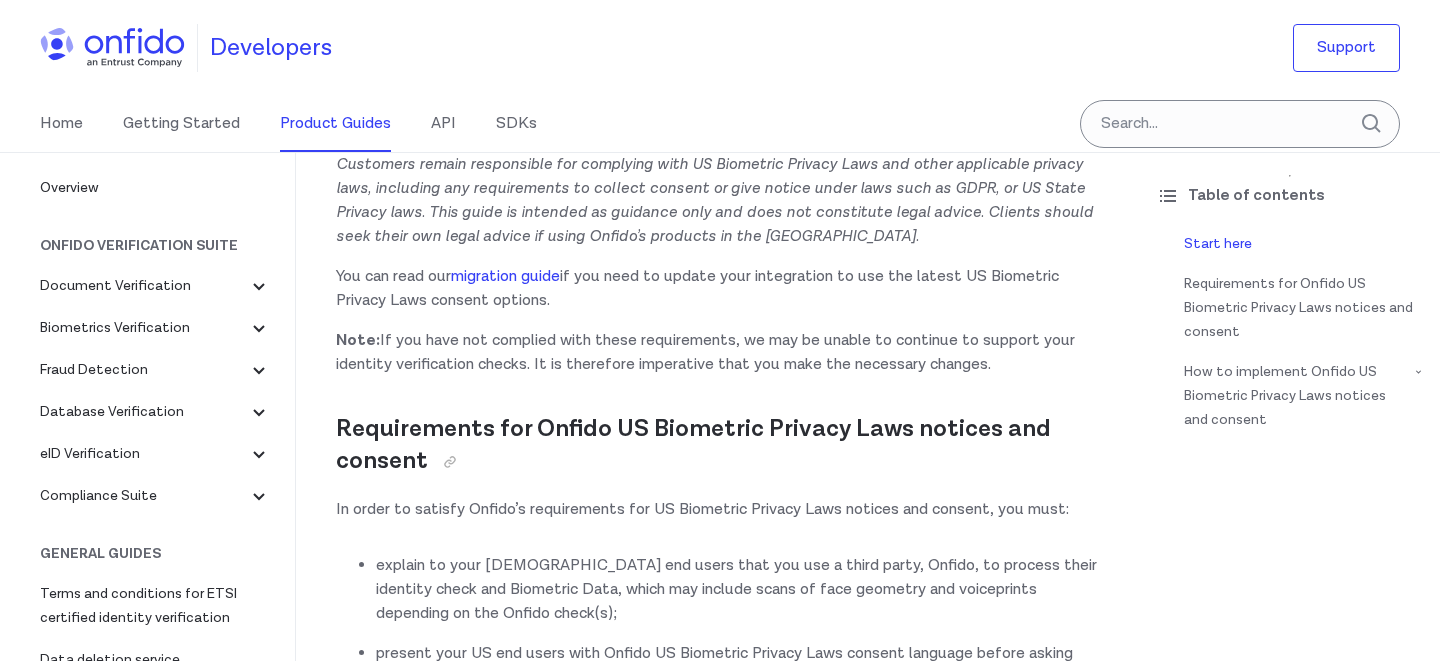scroll, scrollTop: 850, scrollLeft: 0, axis: vertical 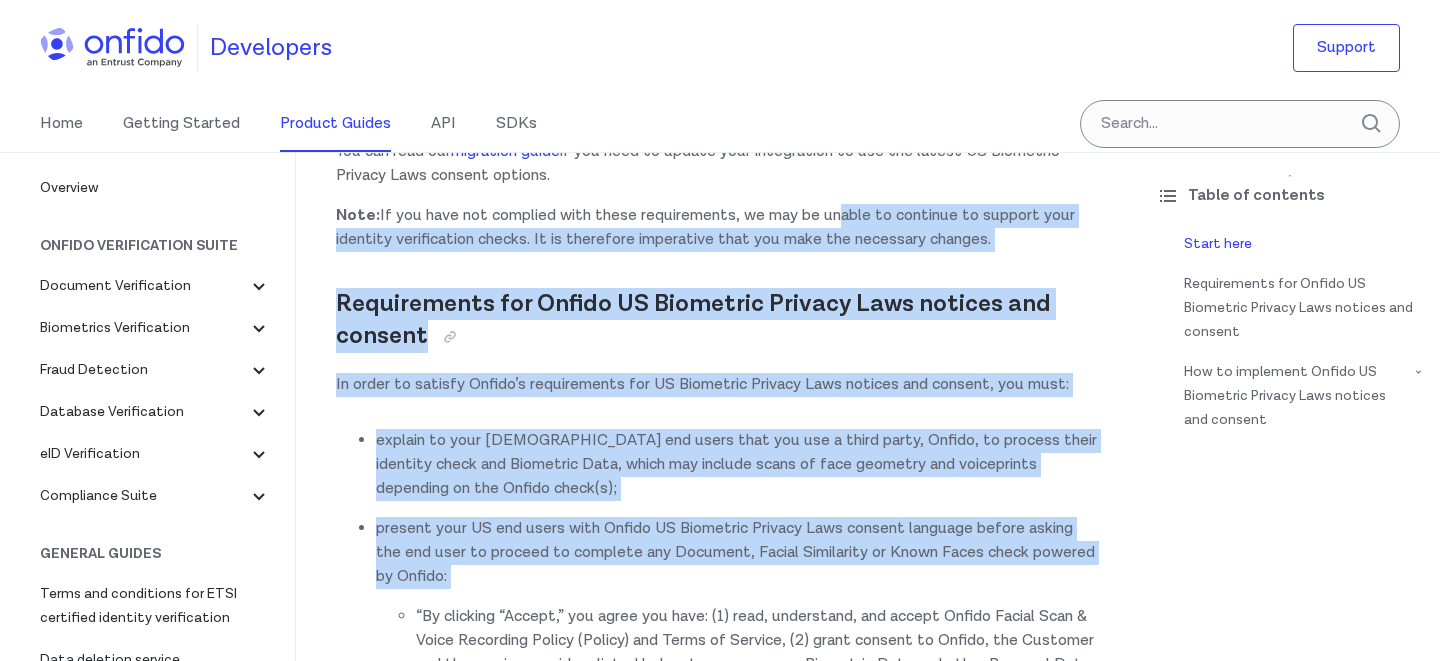 drag, startPoint x: 830, startPoint y: 224, endPoint x: 833, endPoint y: 594, distance: 370.01218 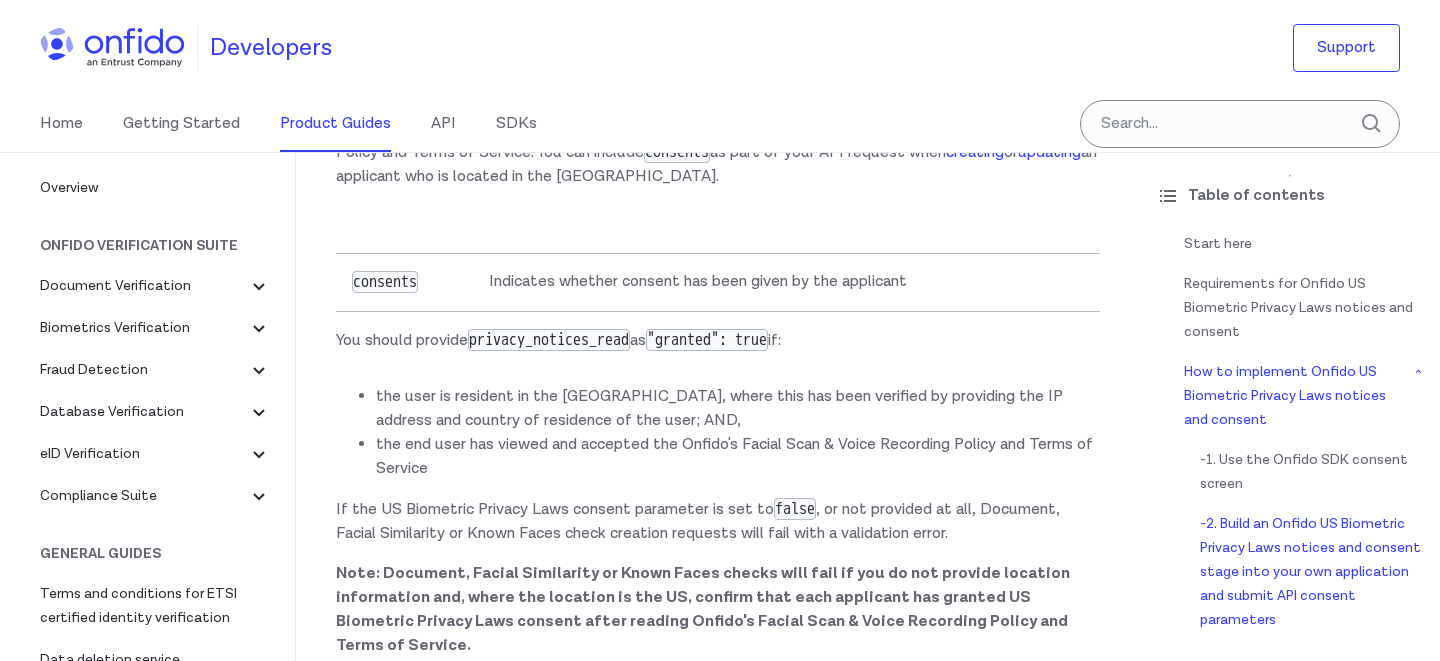 scroll, scrollTop: 4950, scrollLeft: 0, axis: vertical 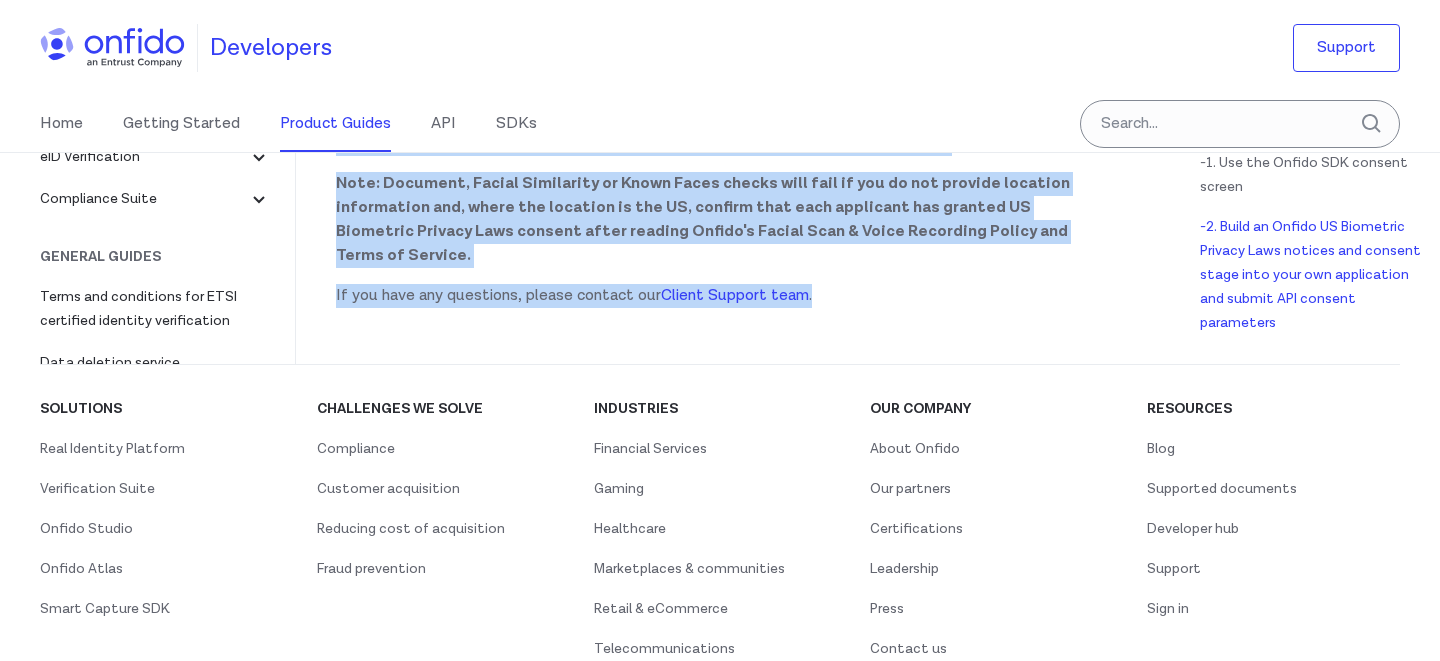 drag, startPoint x: 839, startPoint y: 451, endPoint x: 929, endPoint y: 246, distance: 223.88614 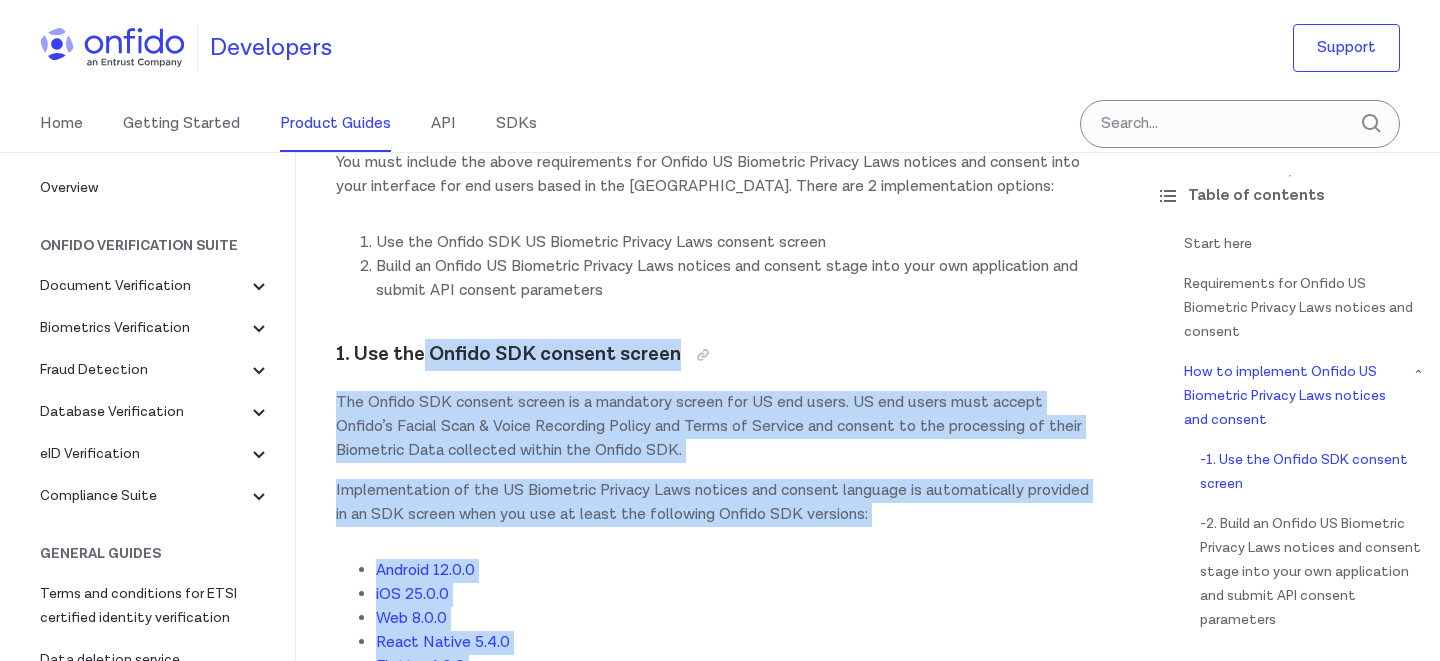 scroll, scrollTop: 1572, scrollLeft: 0, axis: vertical 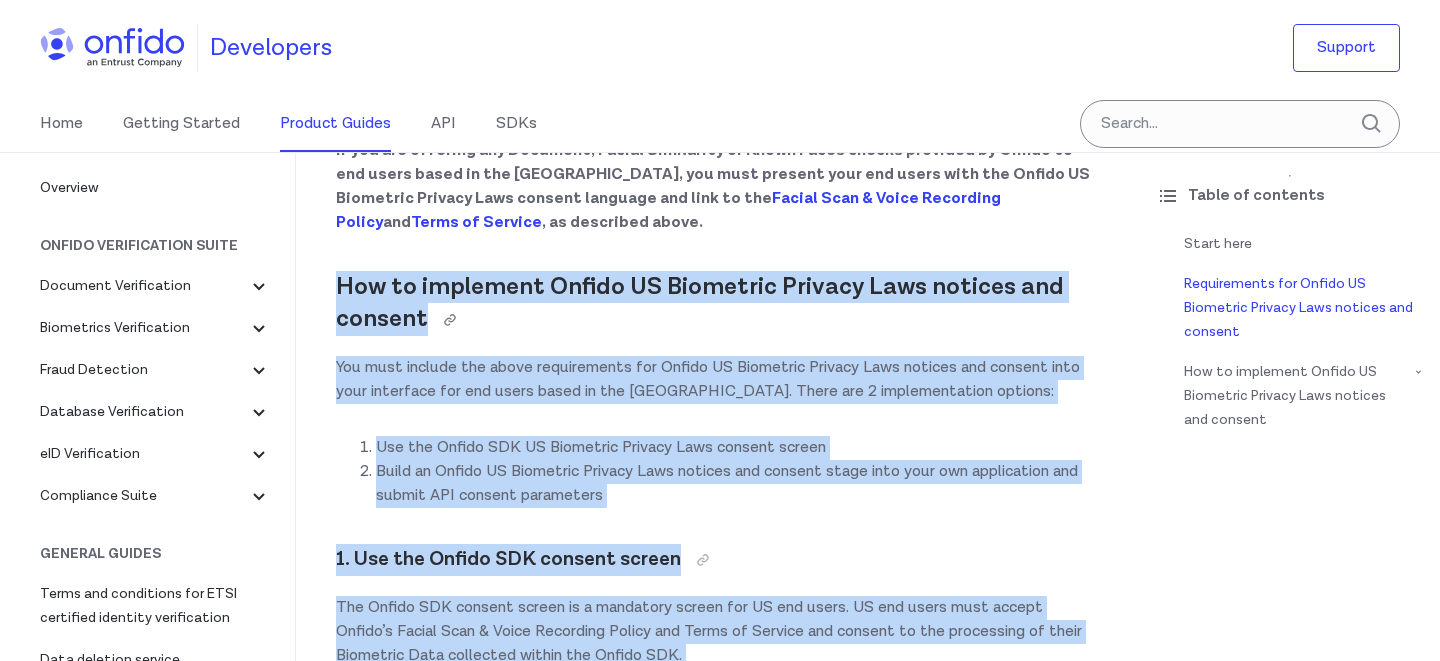 drag, startPoint x: 904, startPoint y: 250, endPoint x: 339, endPoint y: 280, distance: 565.7959 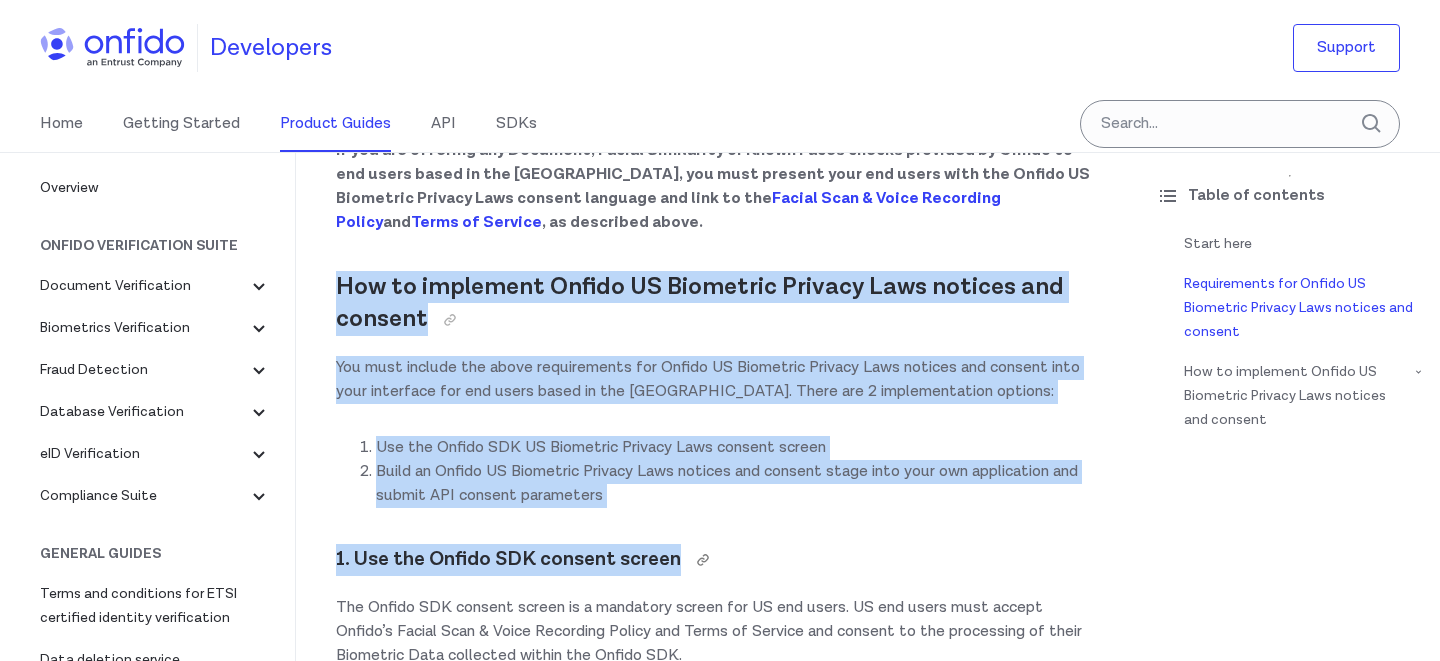 drag, startPoint x: 339, startPoint y: 280, endPoint x: 855, endPoint y: 554, distance: 584.23627 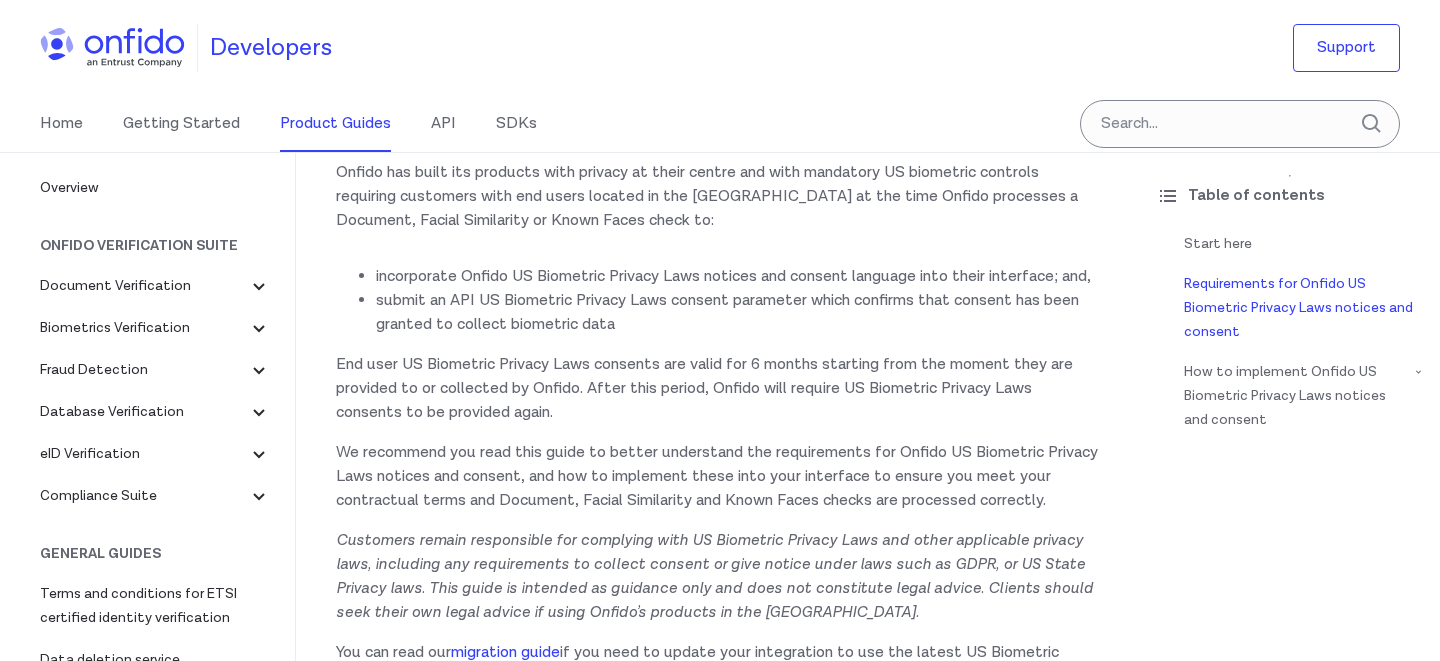 scroll, scrollTop: 0, scrollLeft: 0, axis: both 